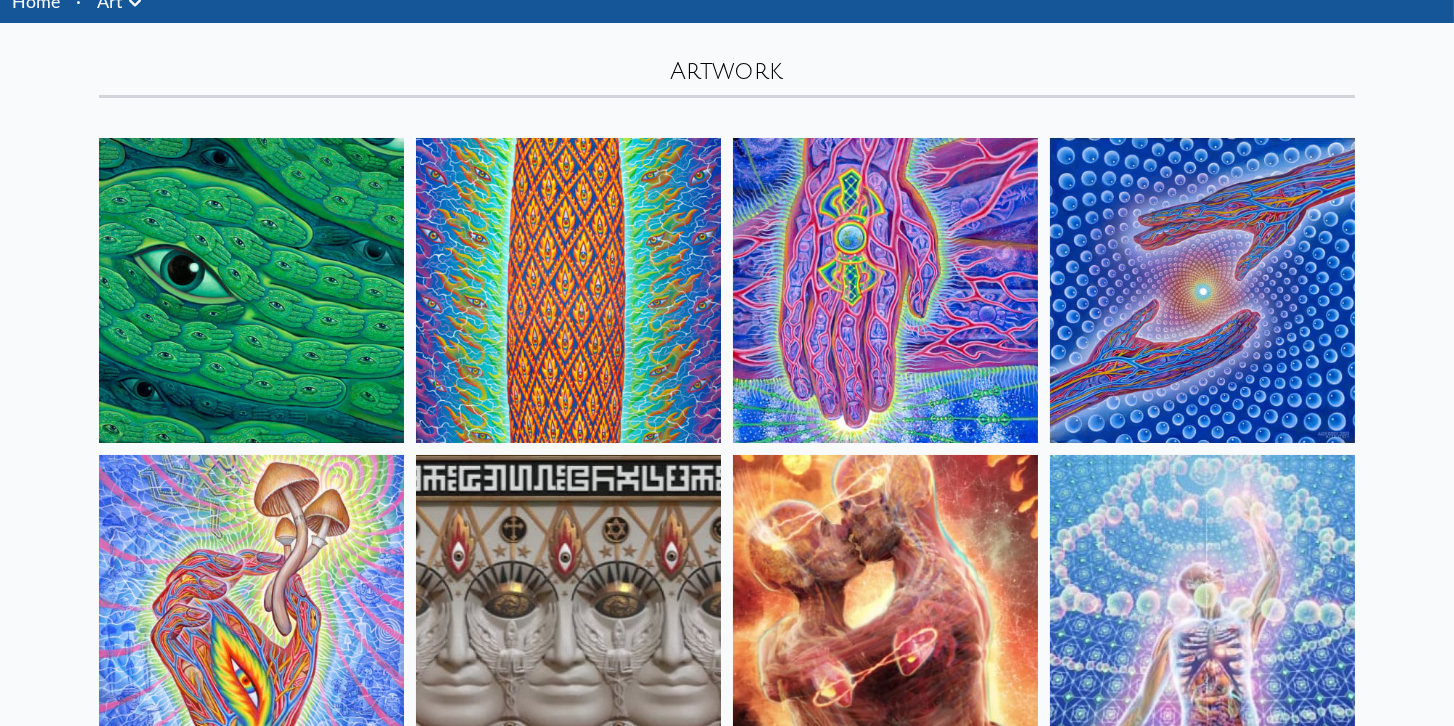 scroll, scrollTop: 114, scrollLeft: 0, axis: vertical 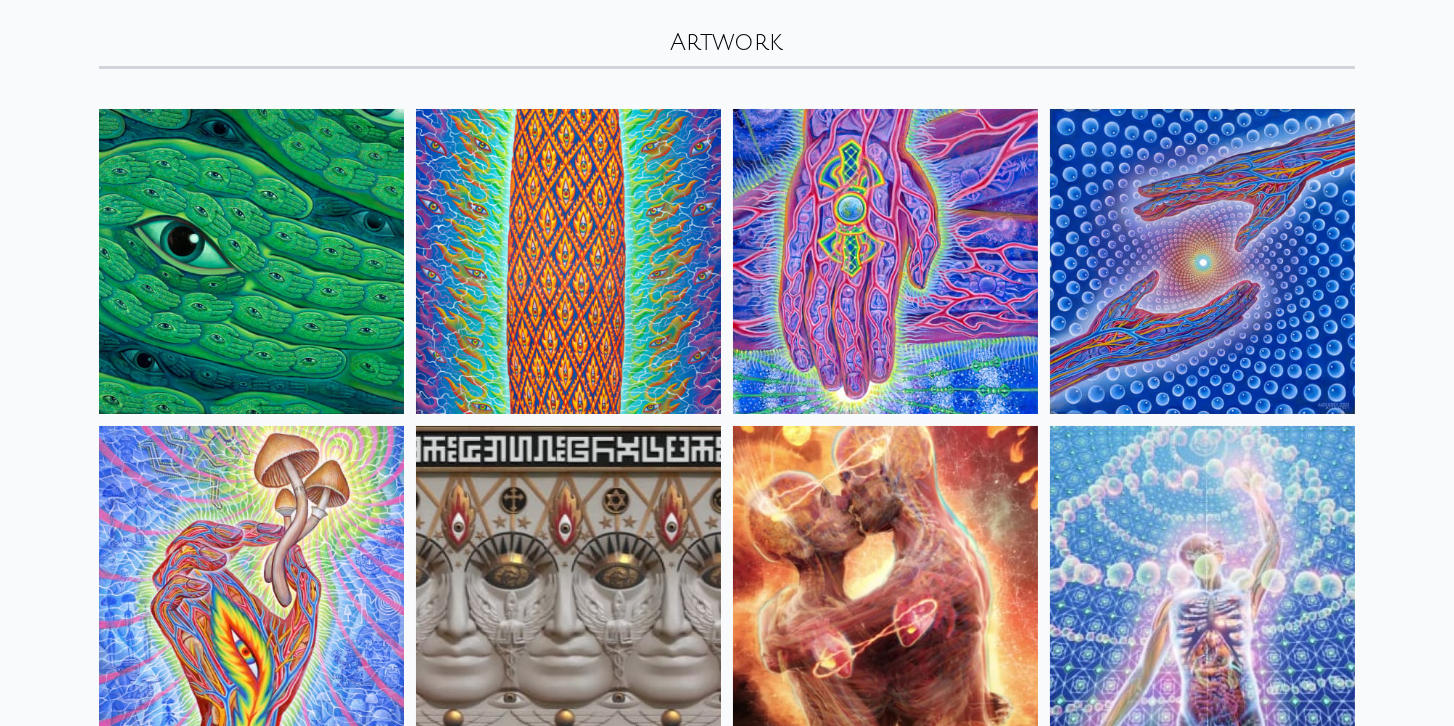 click at bounding box center (1202, 261) 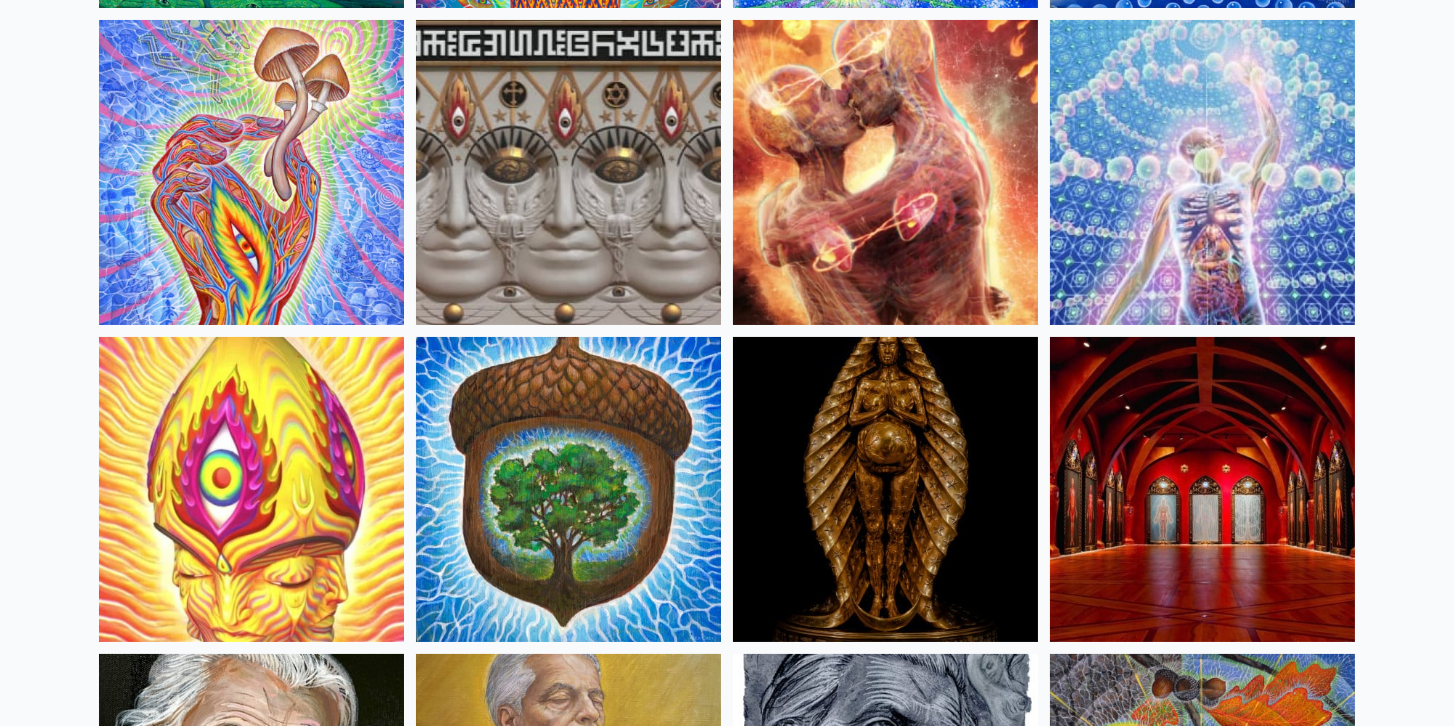 scroll, scrollTop: 628, scrollLeft: 0, axis: vertical 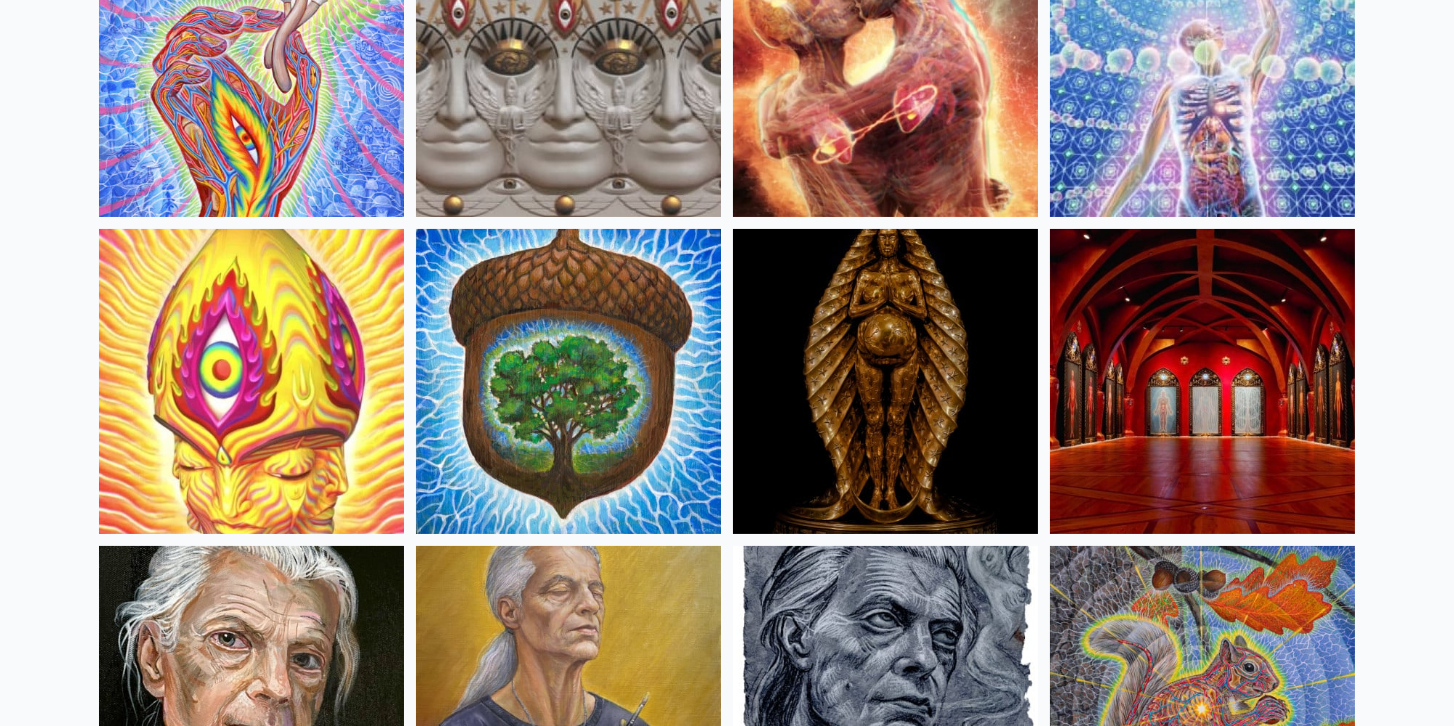 click at bounding box center [568, 381] 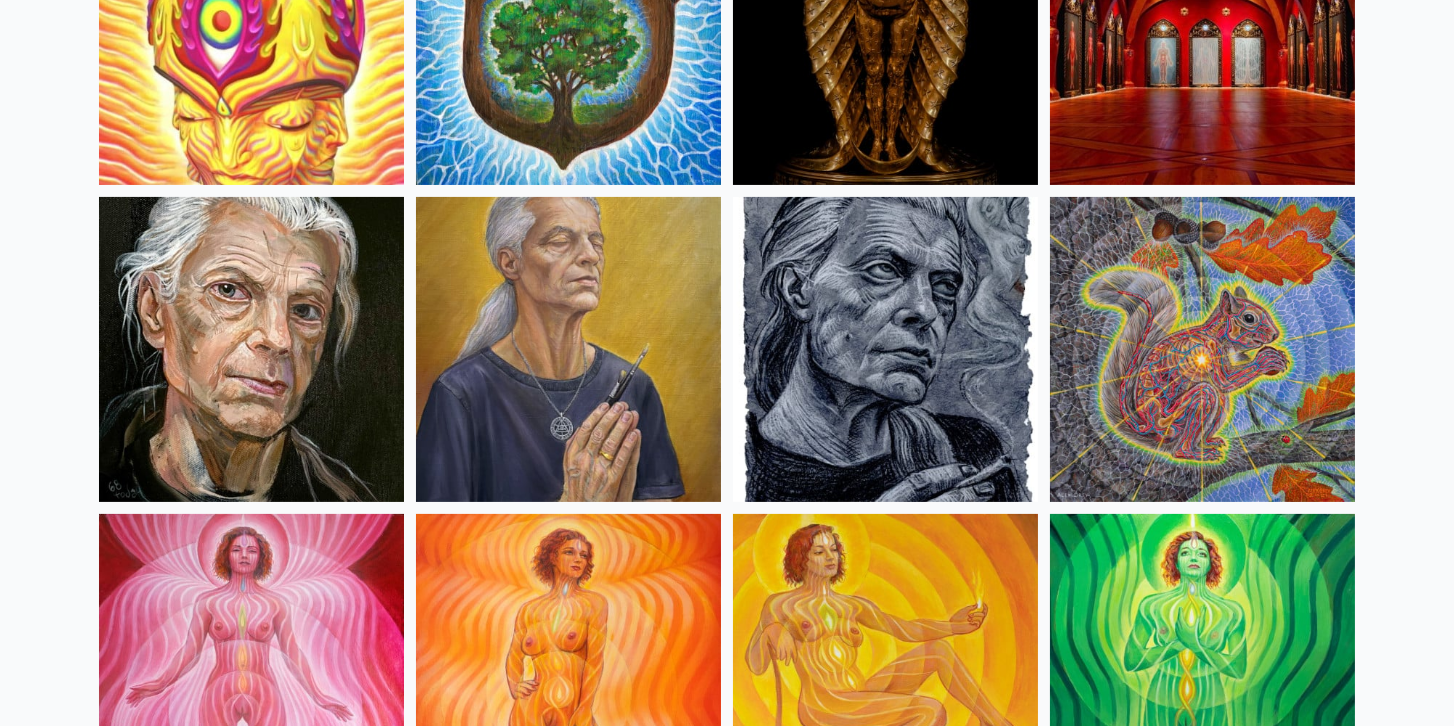 scroll, scrollTop: 1085, scrollLeft: 0, axis: vertical 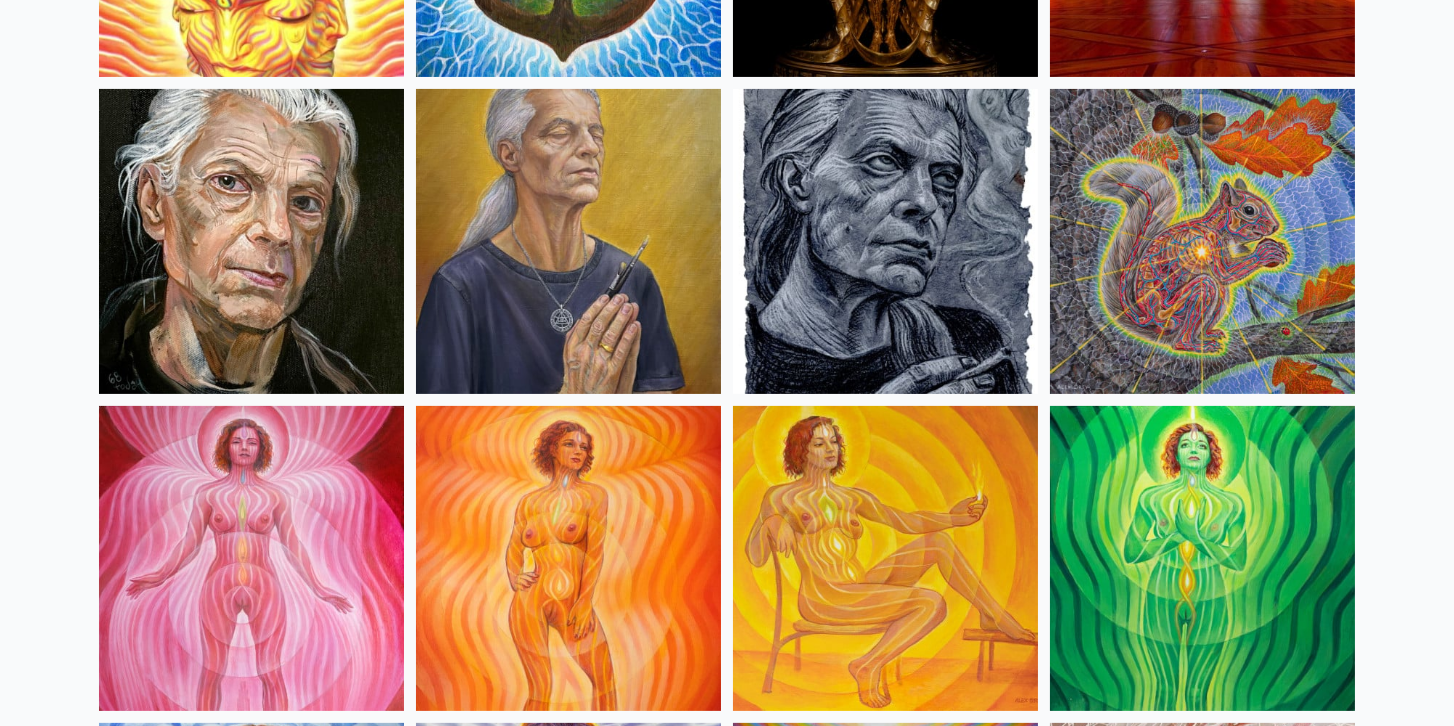 click at bounding box center [1202, 241] 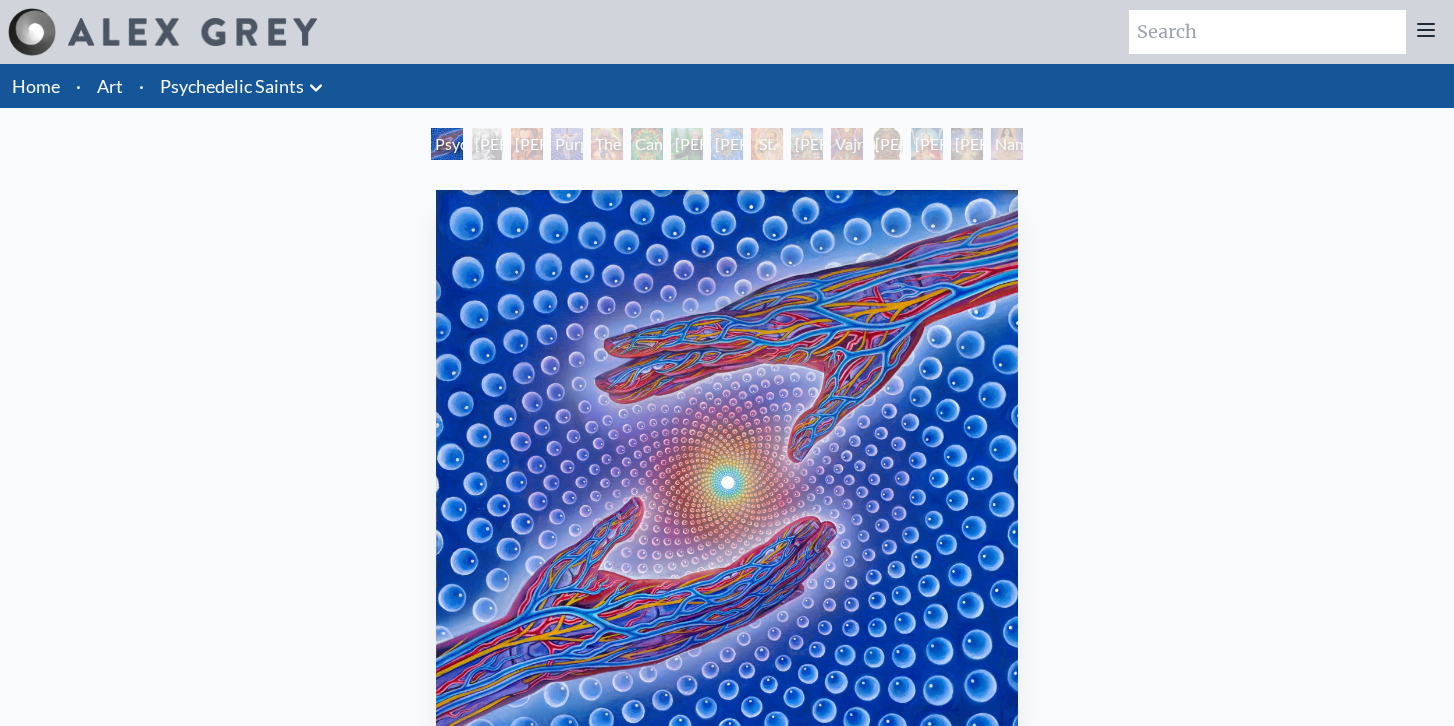 scroll, scrollTop: 0, scrollLeft: 0, axis: both 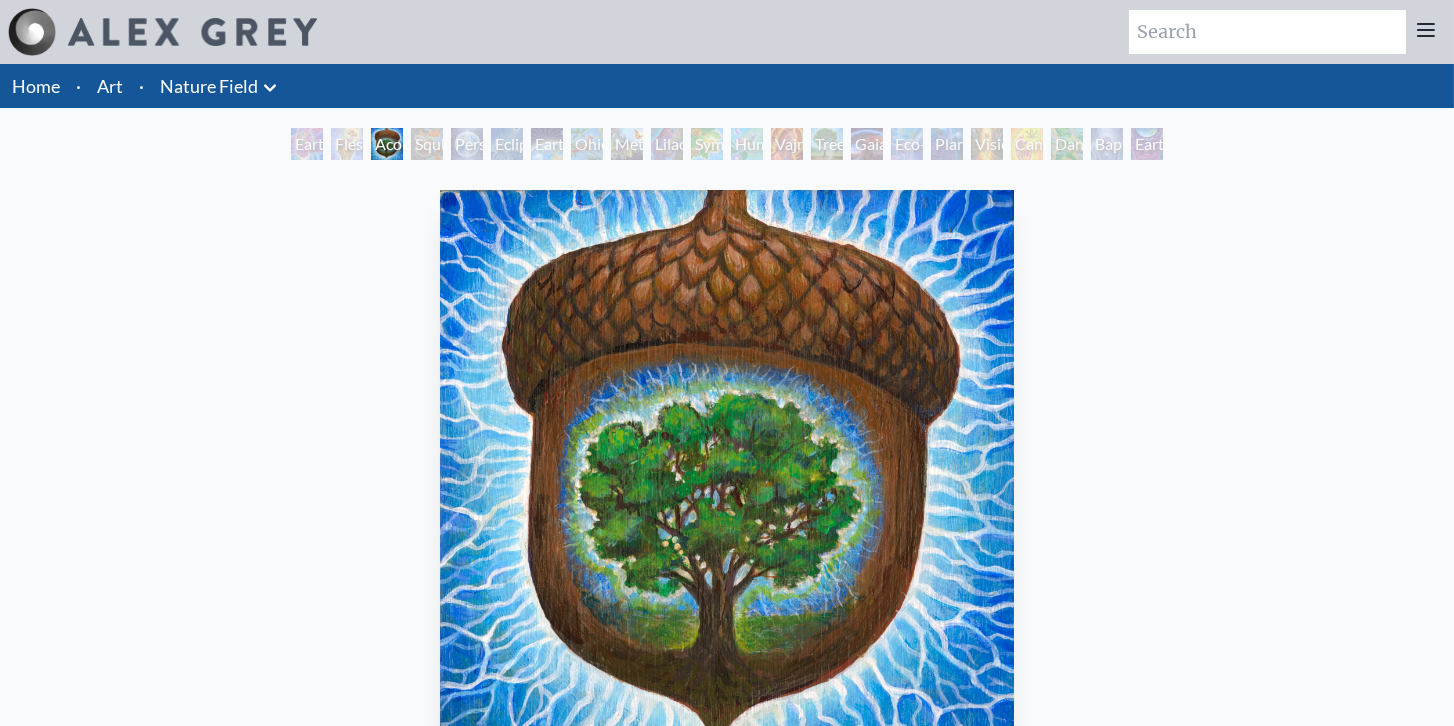 click on "Acorn Dream
2021,  acrylic on wood, 5 x 5 in.
Visit the CoSM Shop" at bounding box center [727, 597] 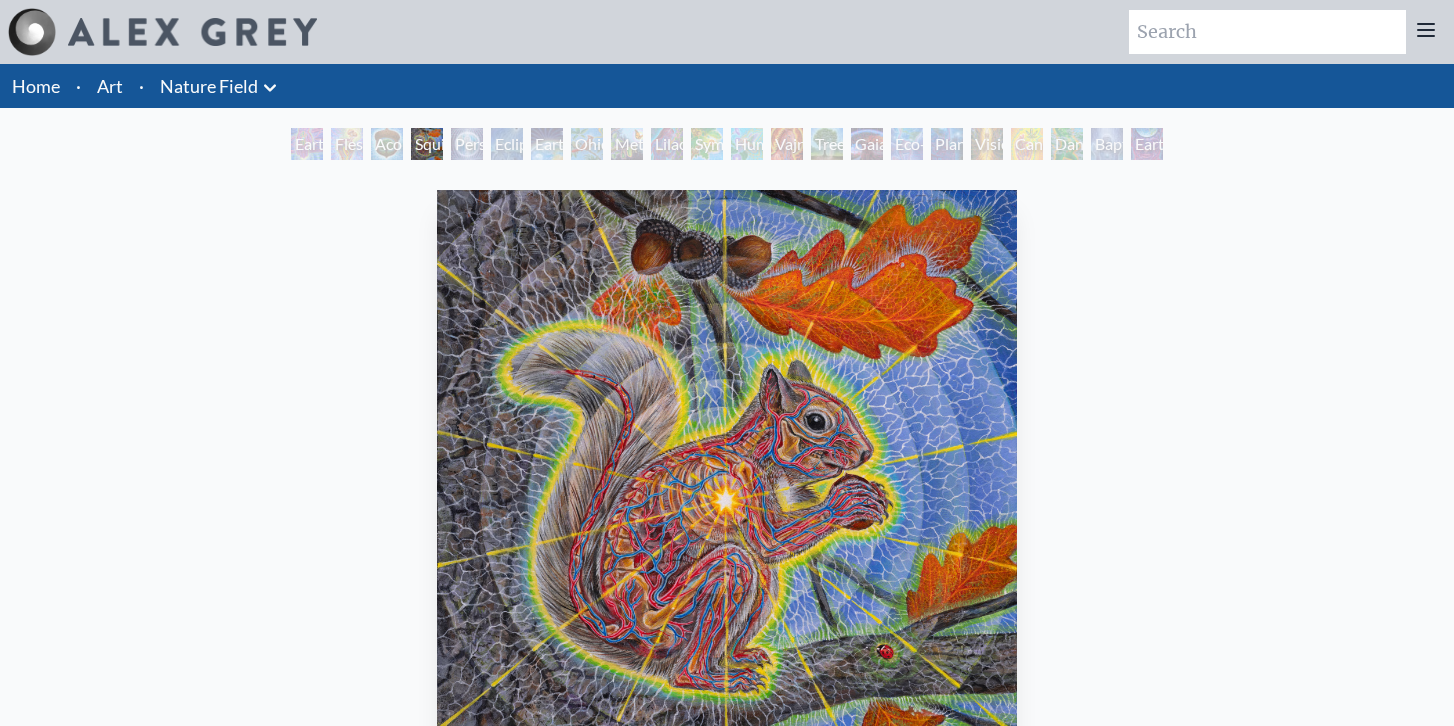 scroll, scrollTop: 0, scrollLeft: 0, axis: both 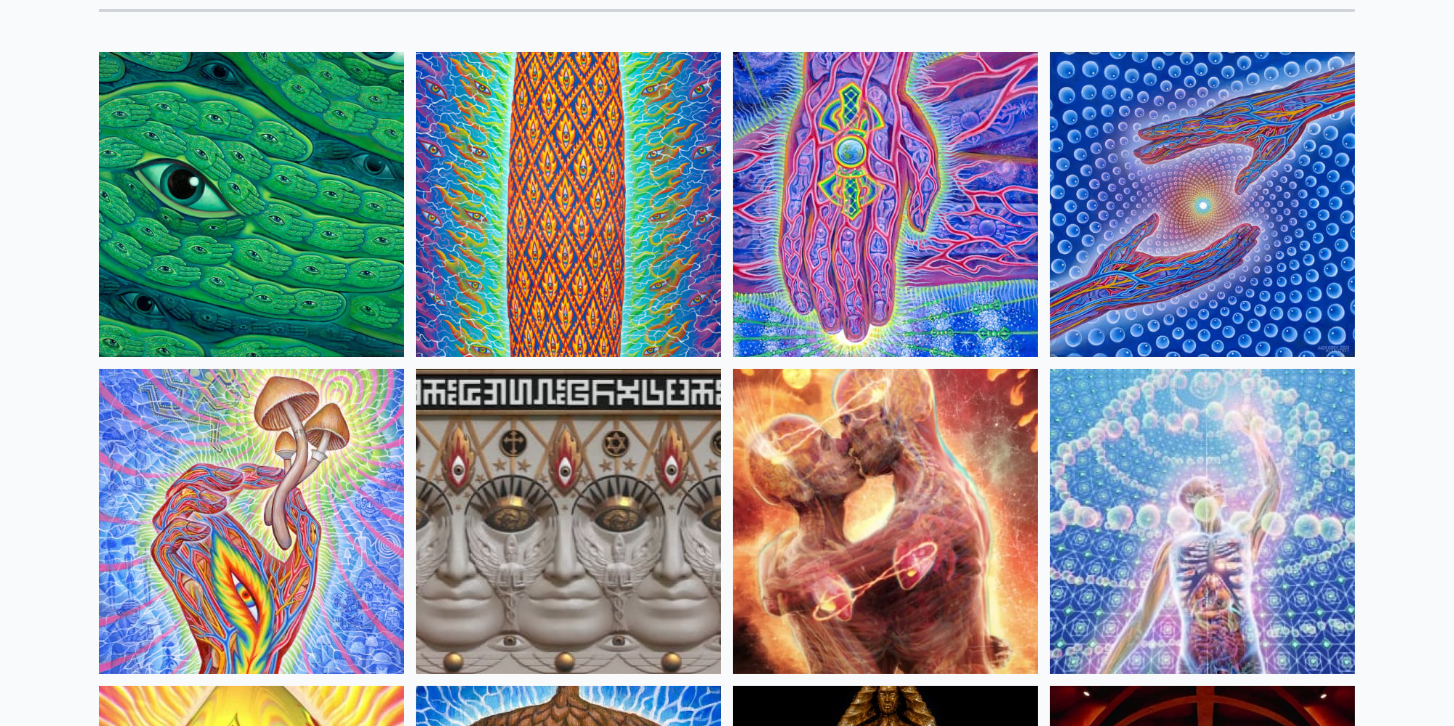 click at bounding box center (885, 521) 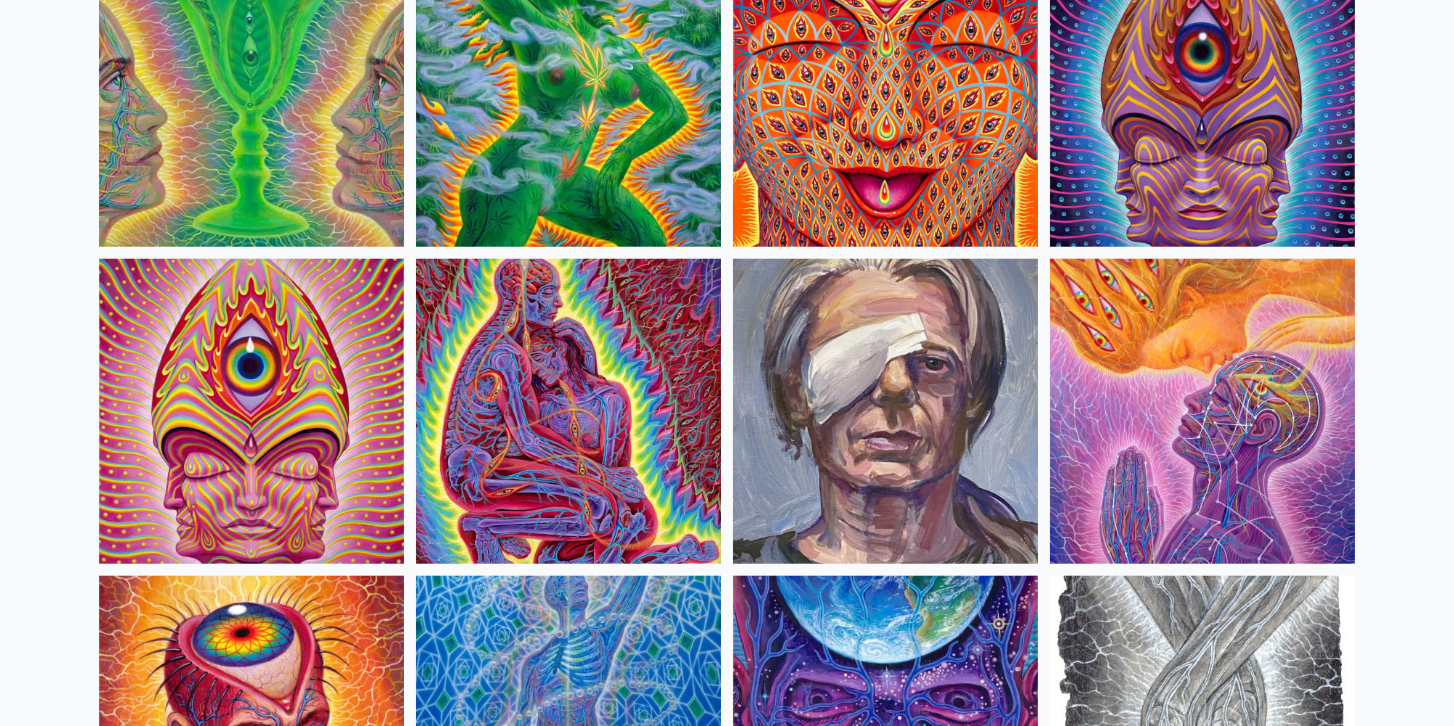 scroll, scrollTop: 4228, scrollLeft: 0, axis: vertical 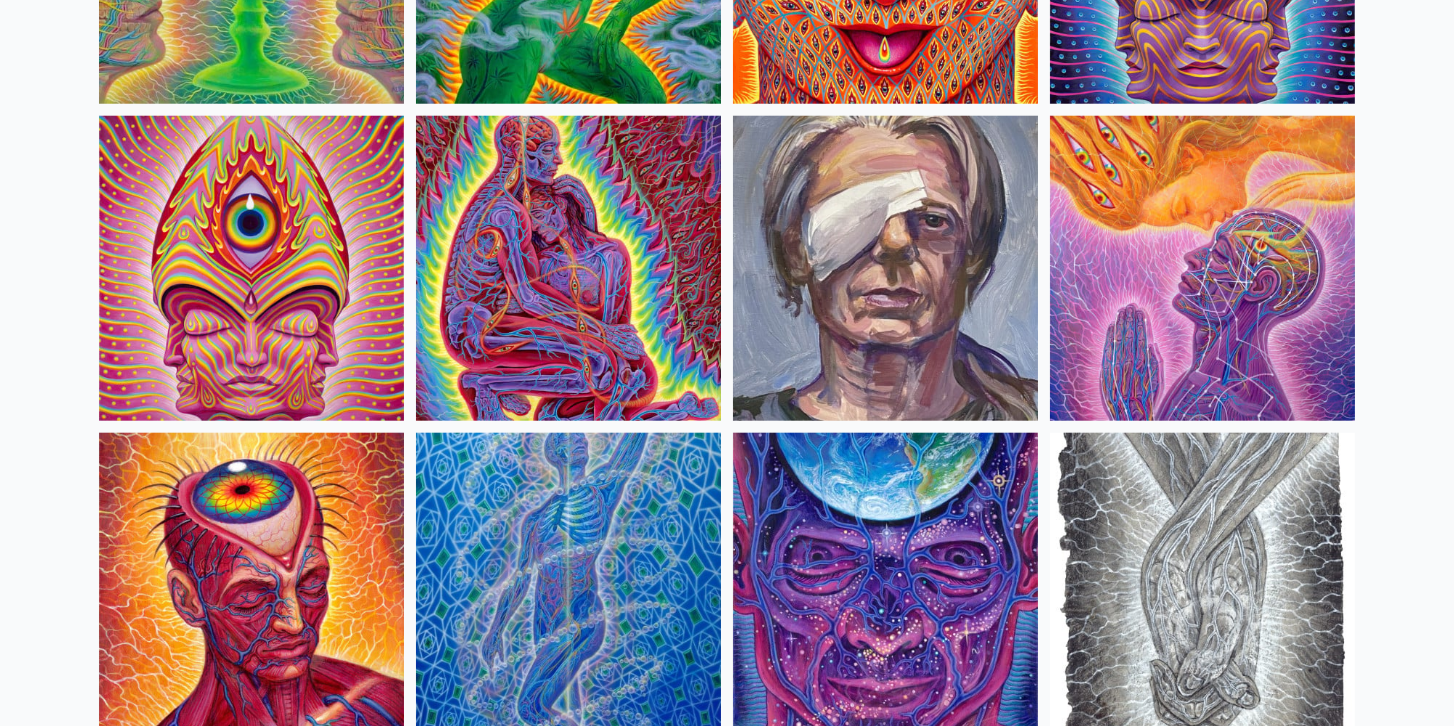 click at bounding box center [1202, 268] 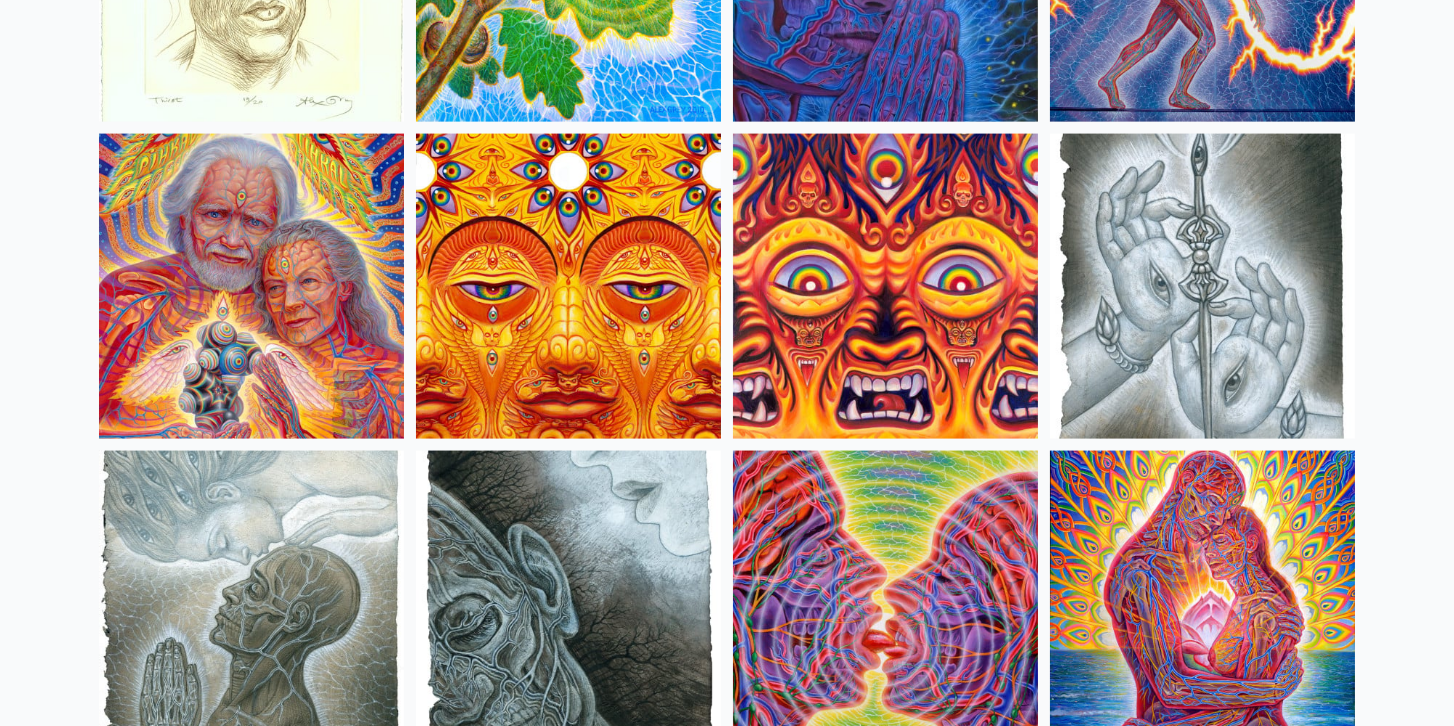 scroll, scrollTop: 6285, scrollLeft: 0, axis: vertical 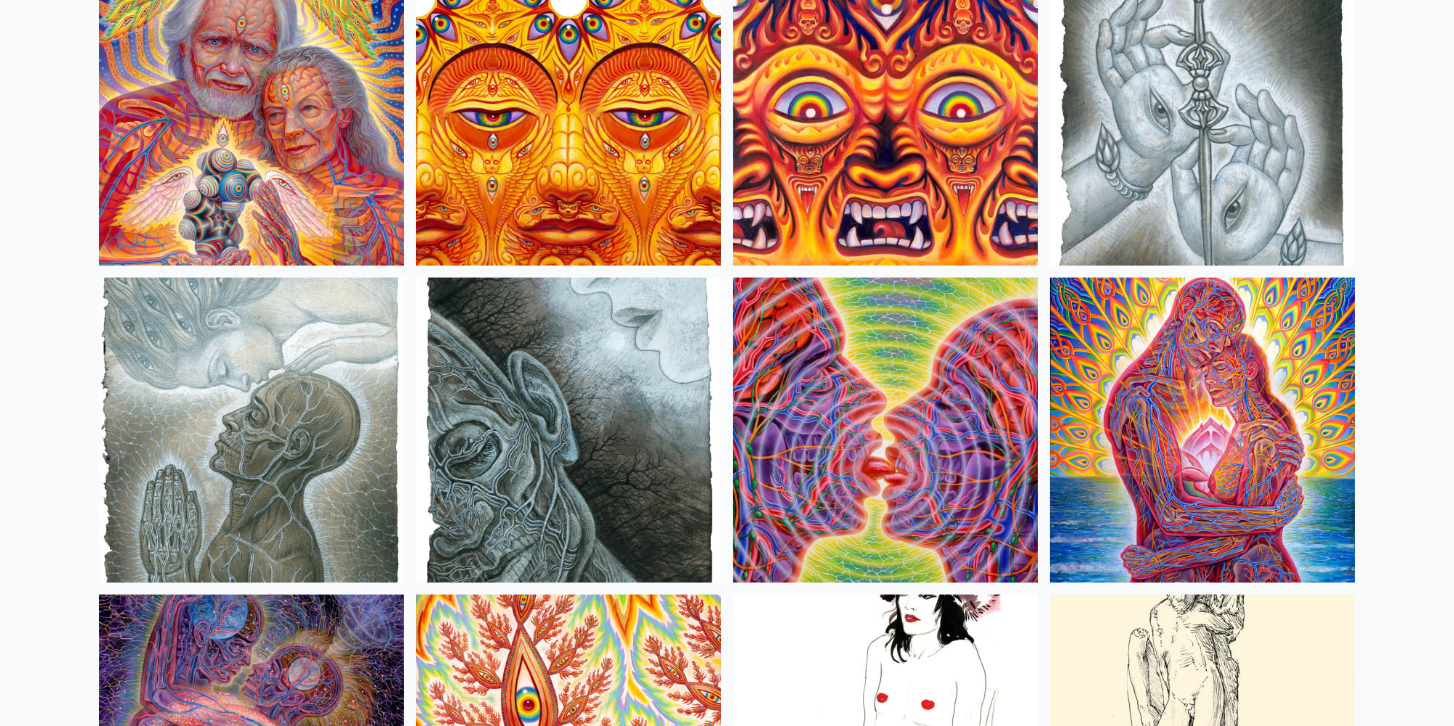 click at bounding box center (1202, 430) 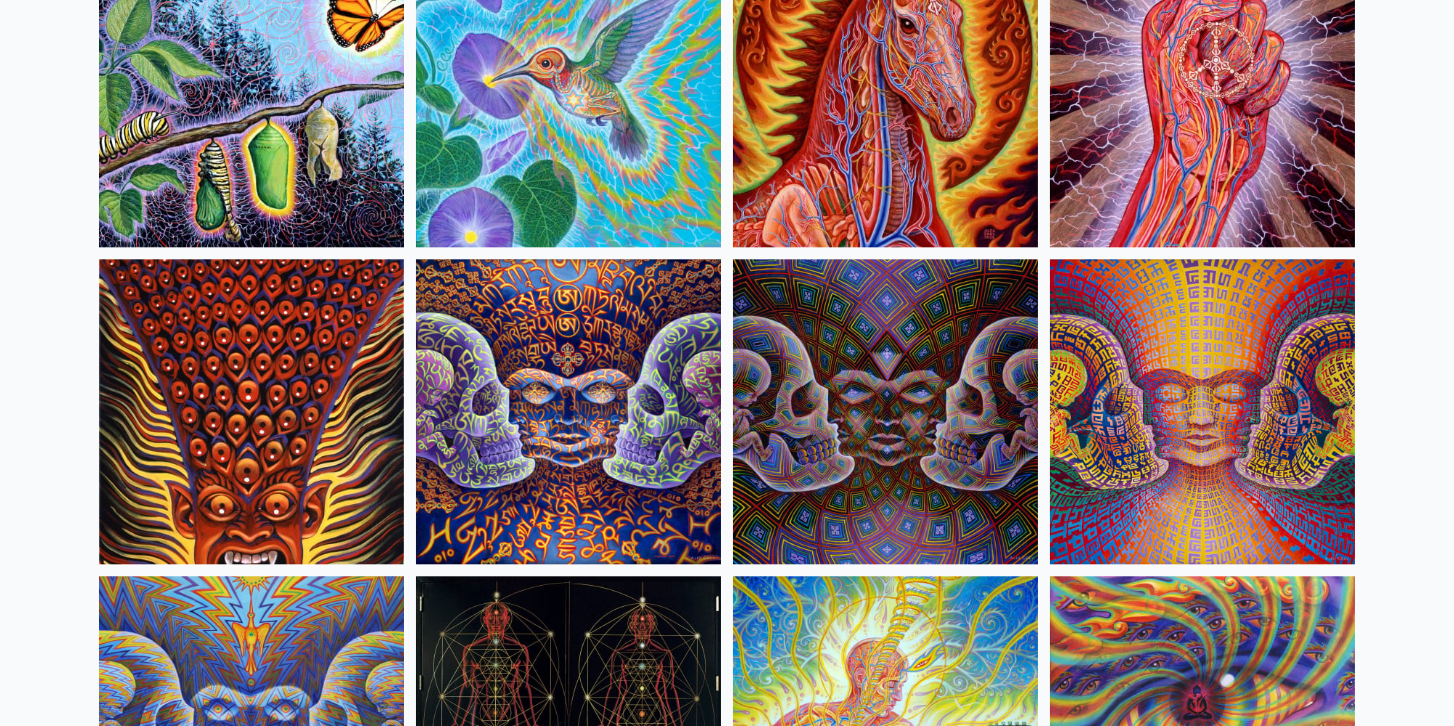scroll, scrollTop: 10171, scrollLeft: 0, axis: vertical 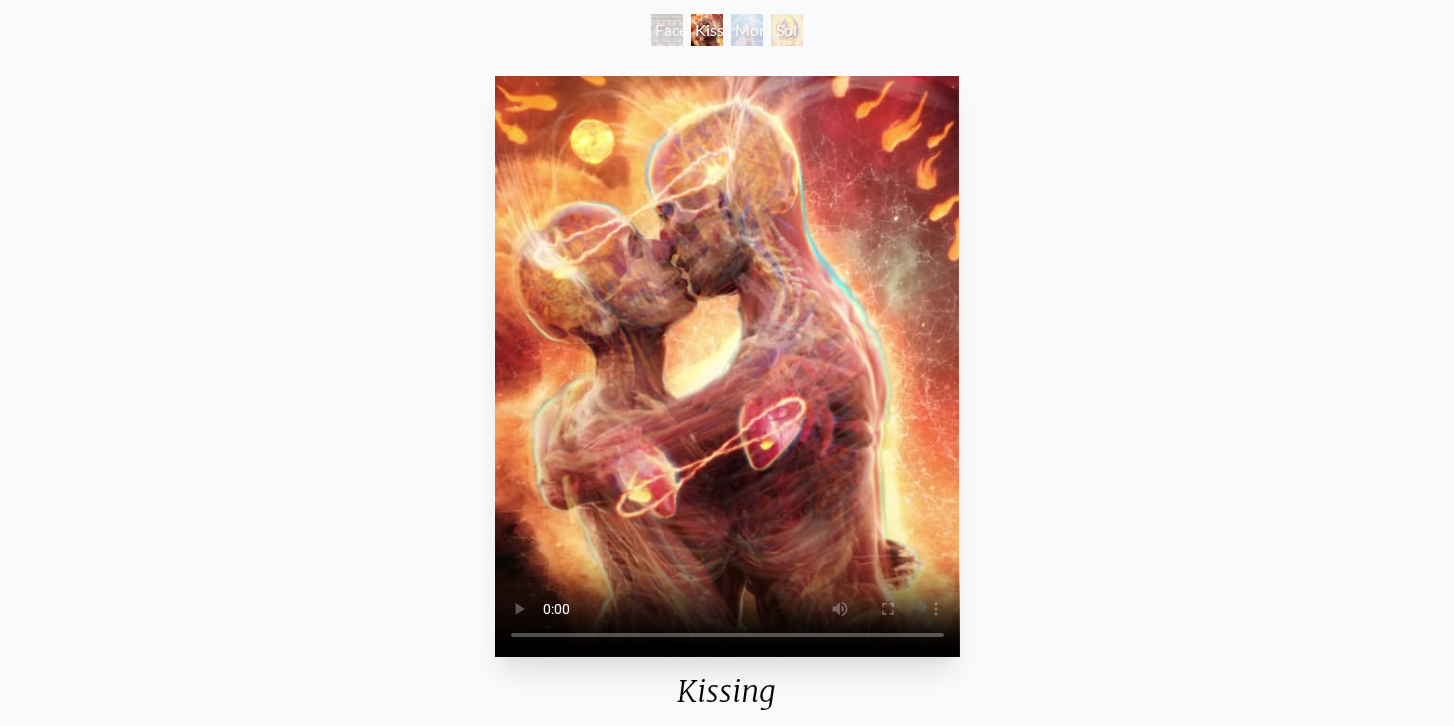click on "Your browser does not support the video tag.
Kissing
[YEAR],  digital, NFT, [NUMBER] x [NUMBER] Pixels
View on Nifty Gateway
Visit the CoSM Shop
Kissing - Poster" at bounding box center (727, 876) 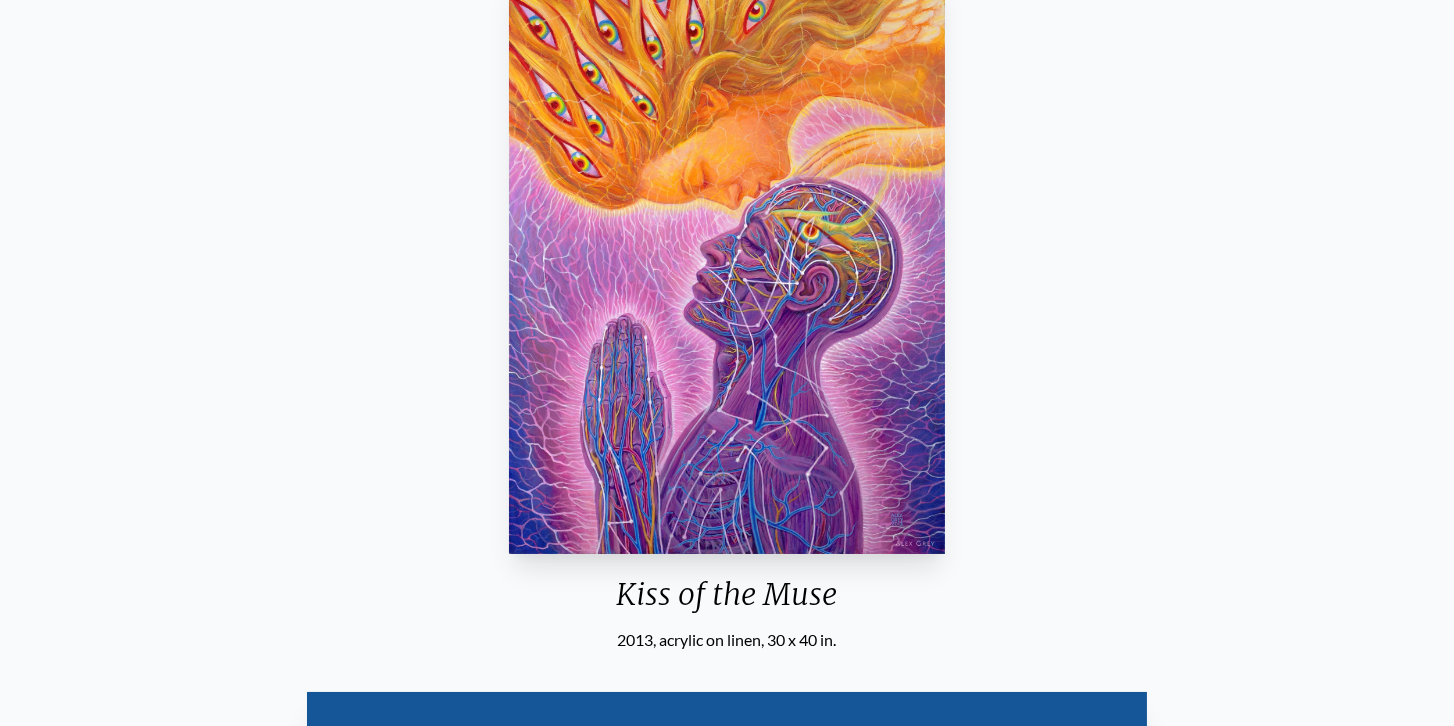 scroll, scrollTop: 171, scrollLeft: 0, axis: vertical 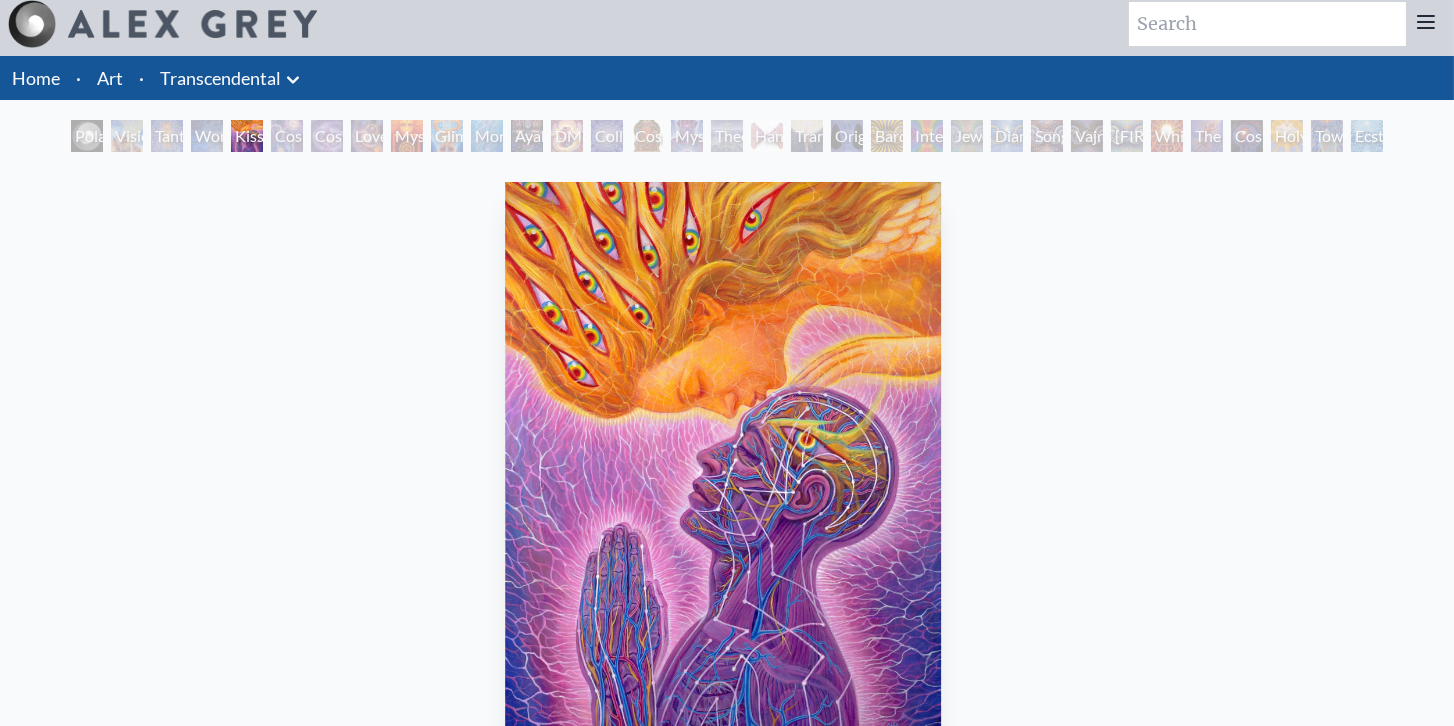 click on "Kiss of the Muse
2013,  acrylic on linen, 30 x 40 in.
Visit the CoSM Shop
Kiss of the Muse - Paper Print" at bounding box center (723, 813) 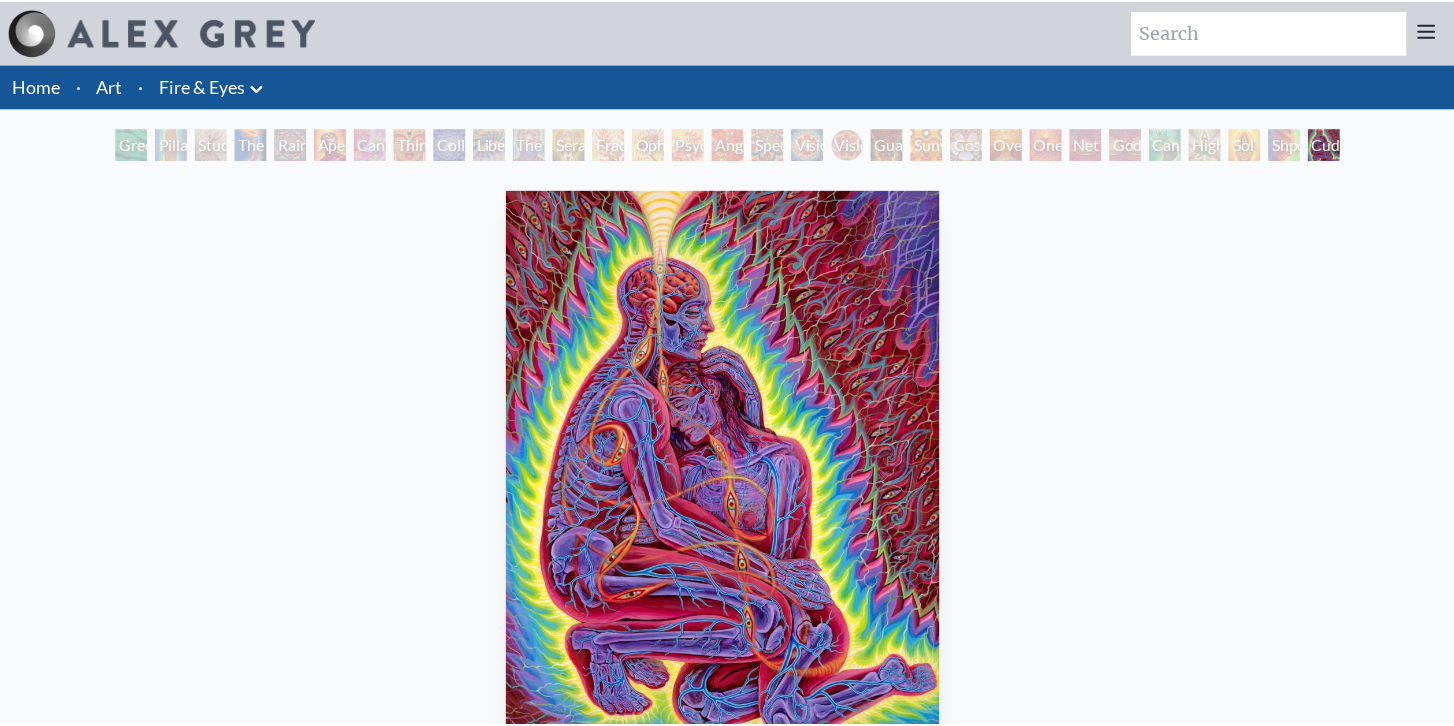 scroll, scrollTop: 0, scrollLeft: 0, axis: both 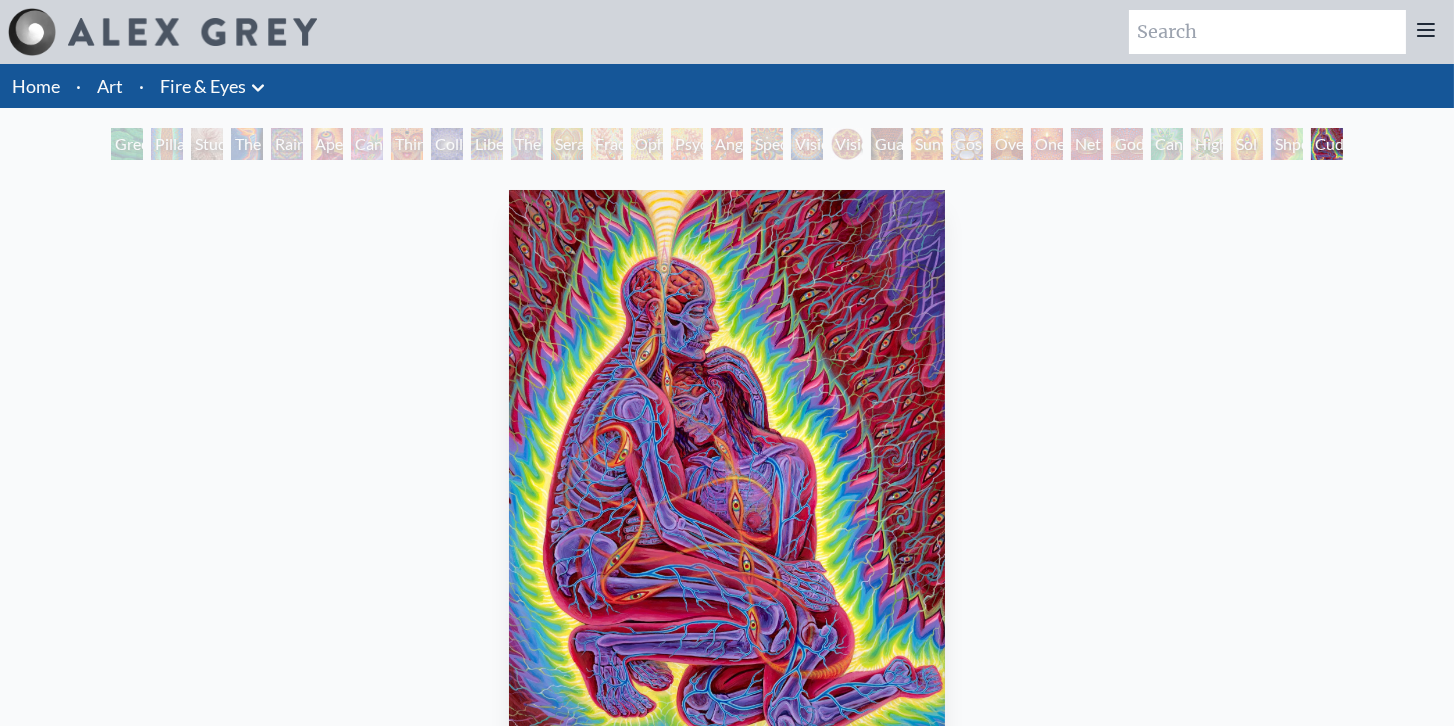 click on "Cuddle
2014,  acrylic on linen, 30 x 40 in.
Visit the CoSM Shop" at bounding box center (727, 597) 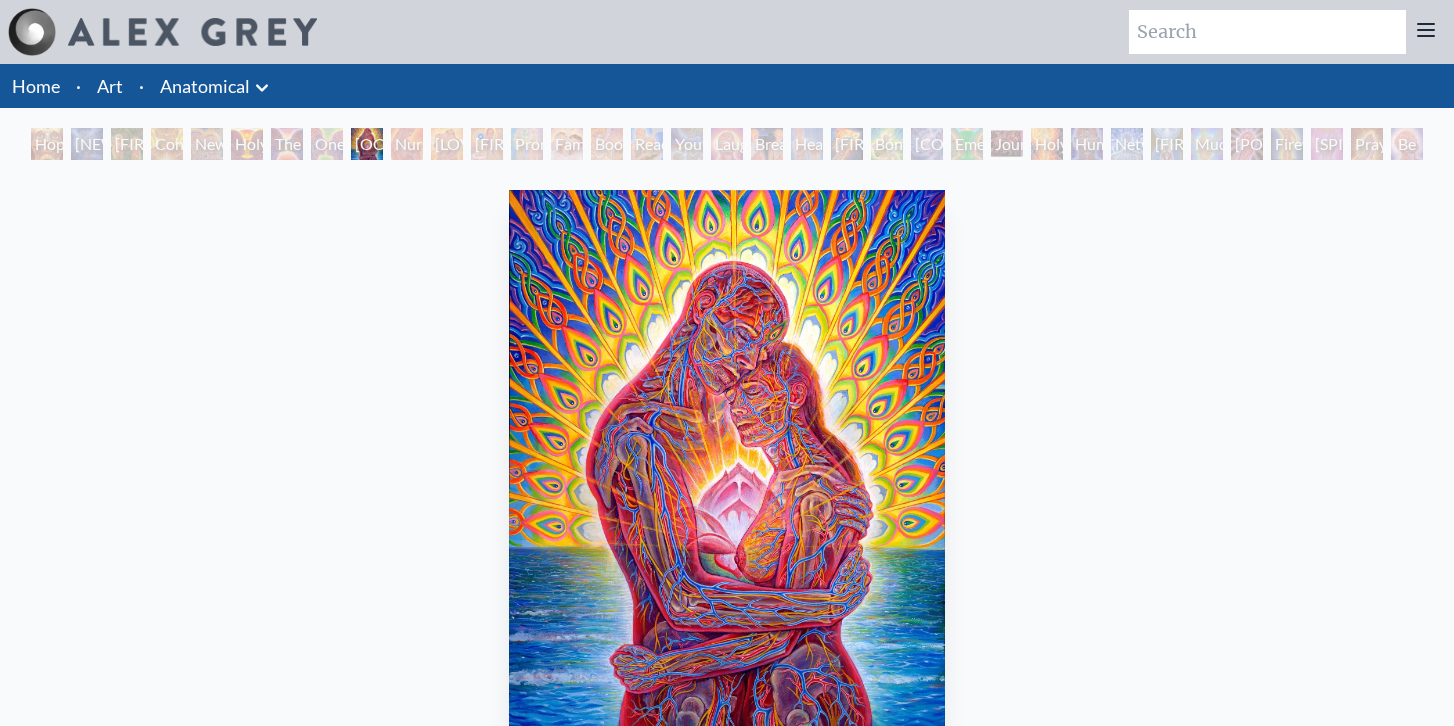 scroll, scrollTop: 0, scrollLeft: 0, axis: both 